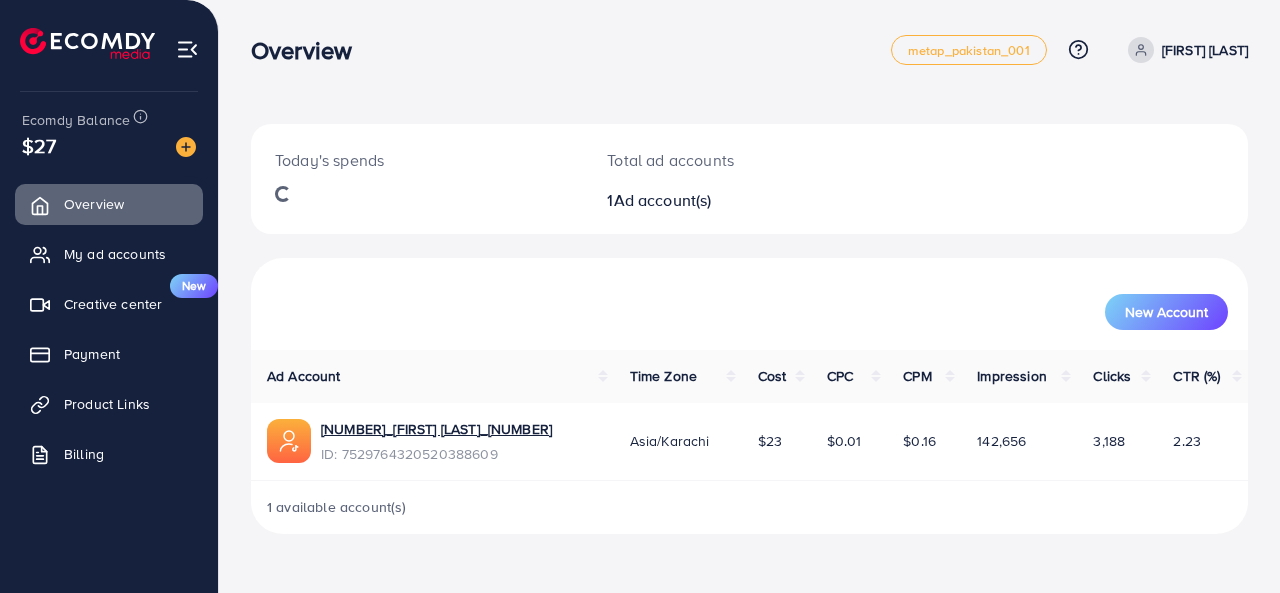 scroll, scrollTop: 0, scrollLeft: 0, axis: both 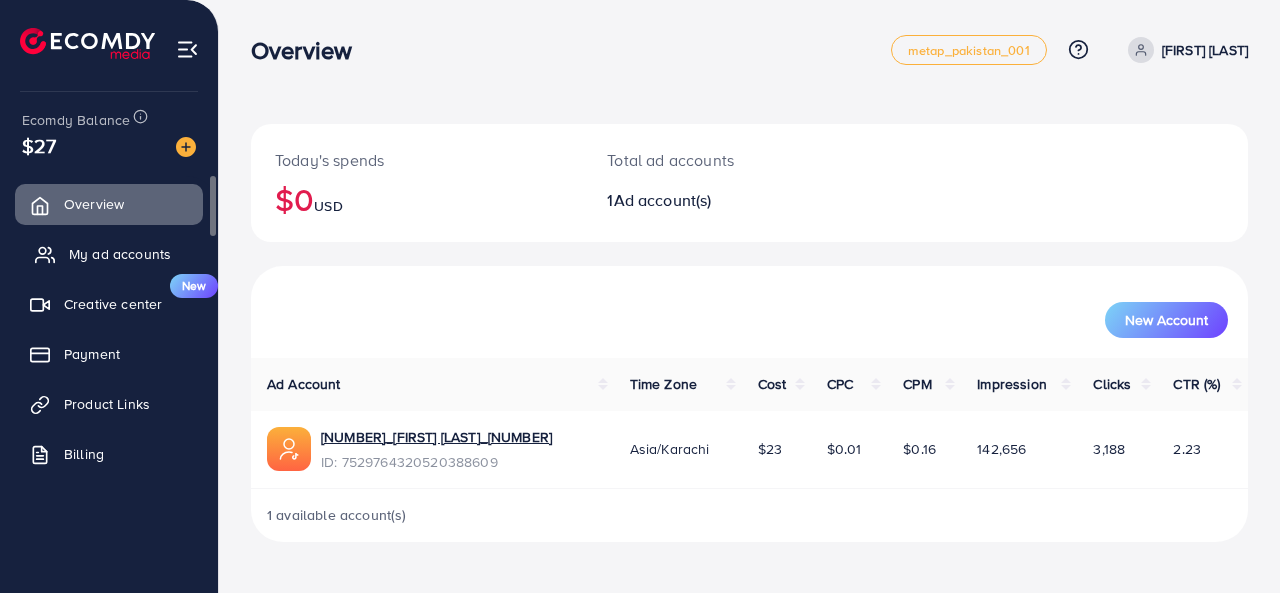 click on "My ad accounts" at bounding box center (120, 254) 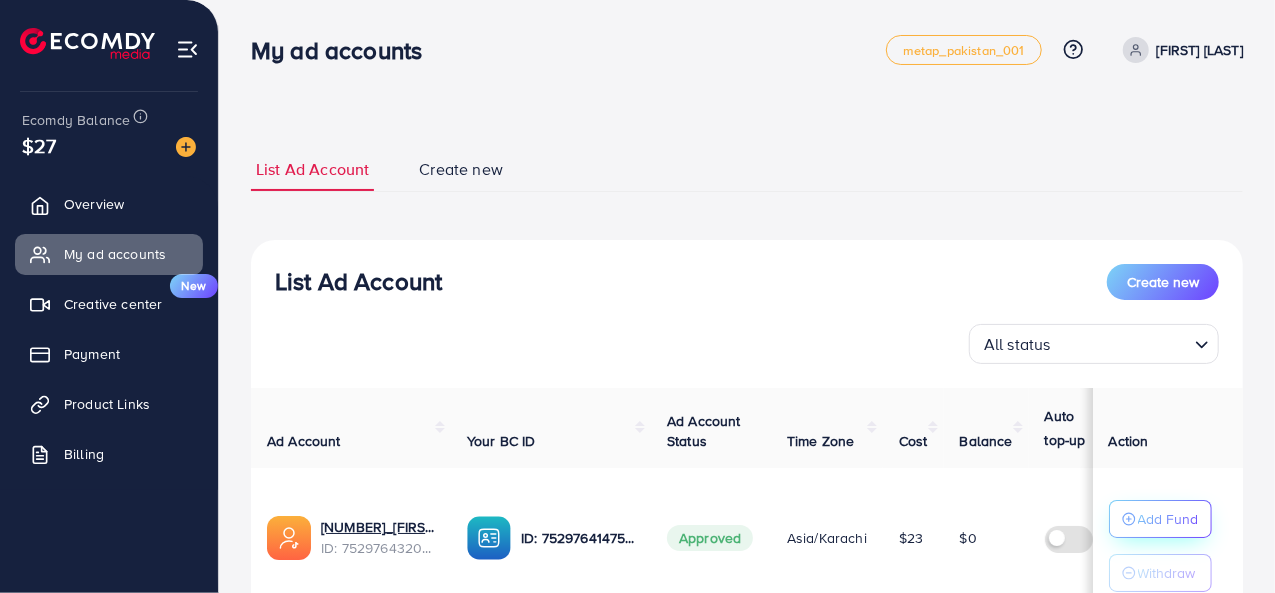 click on "Add Fund" at bounding box center (1160, 519) 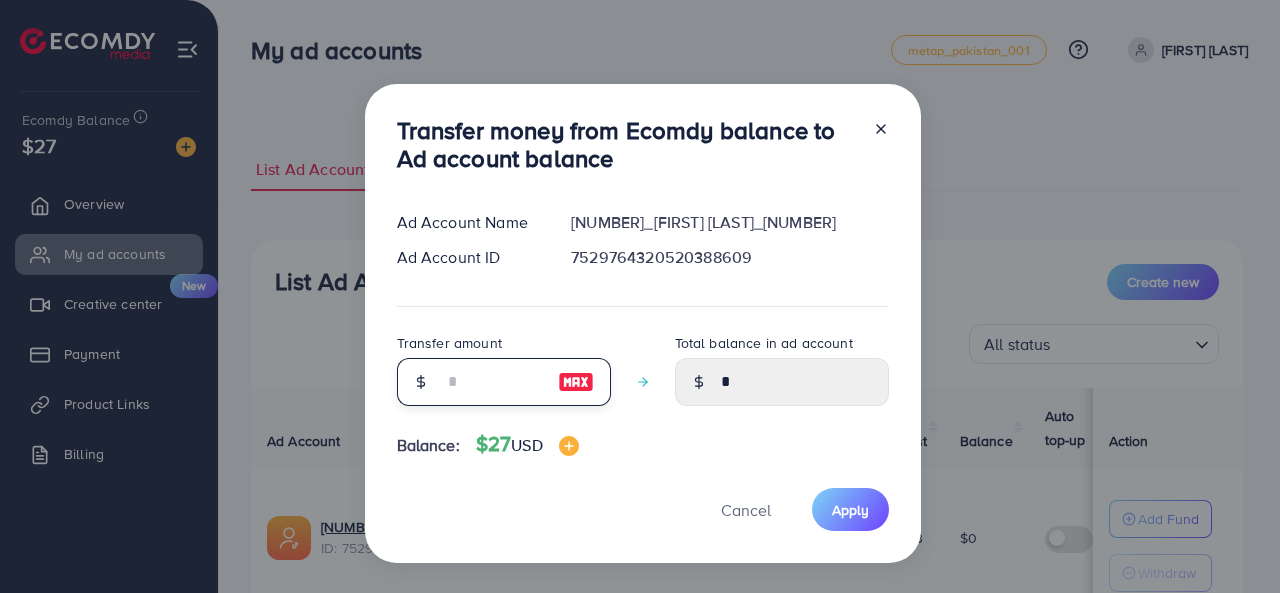 click at bounding box center (493, 382) 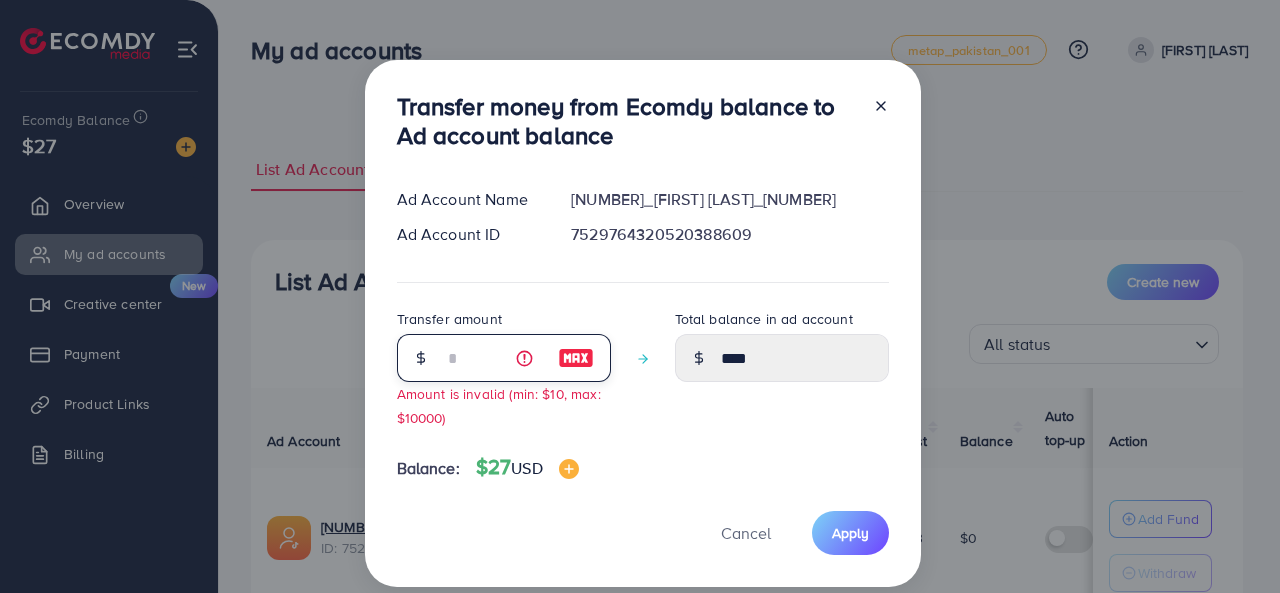 type on "**" 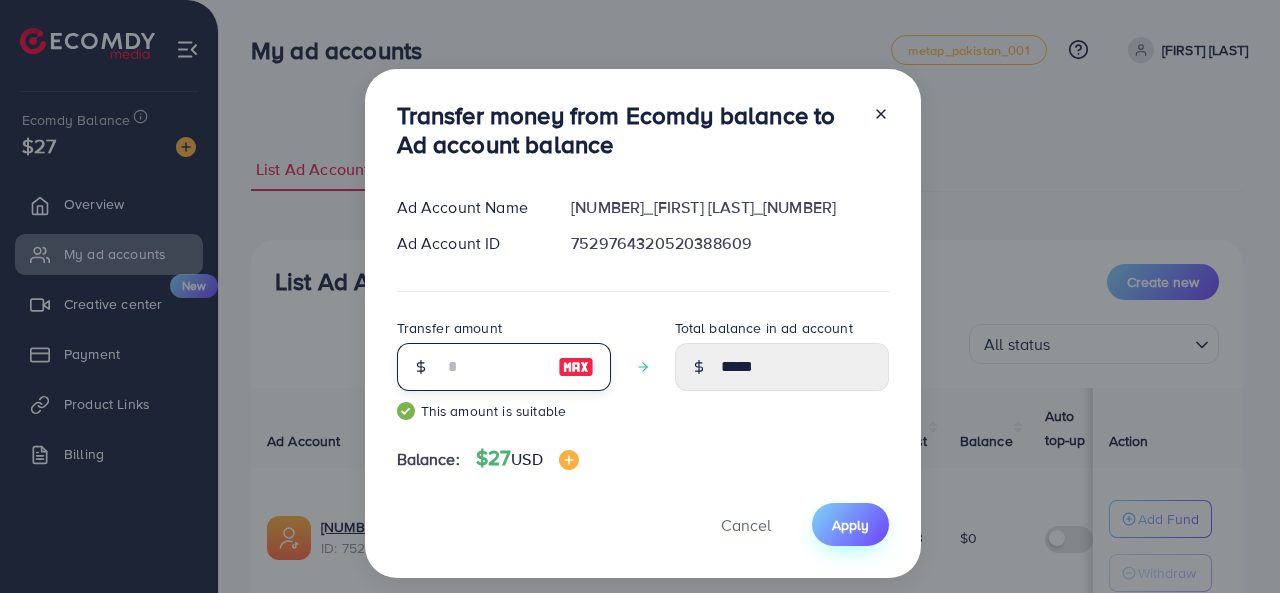 type on "**" 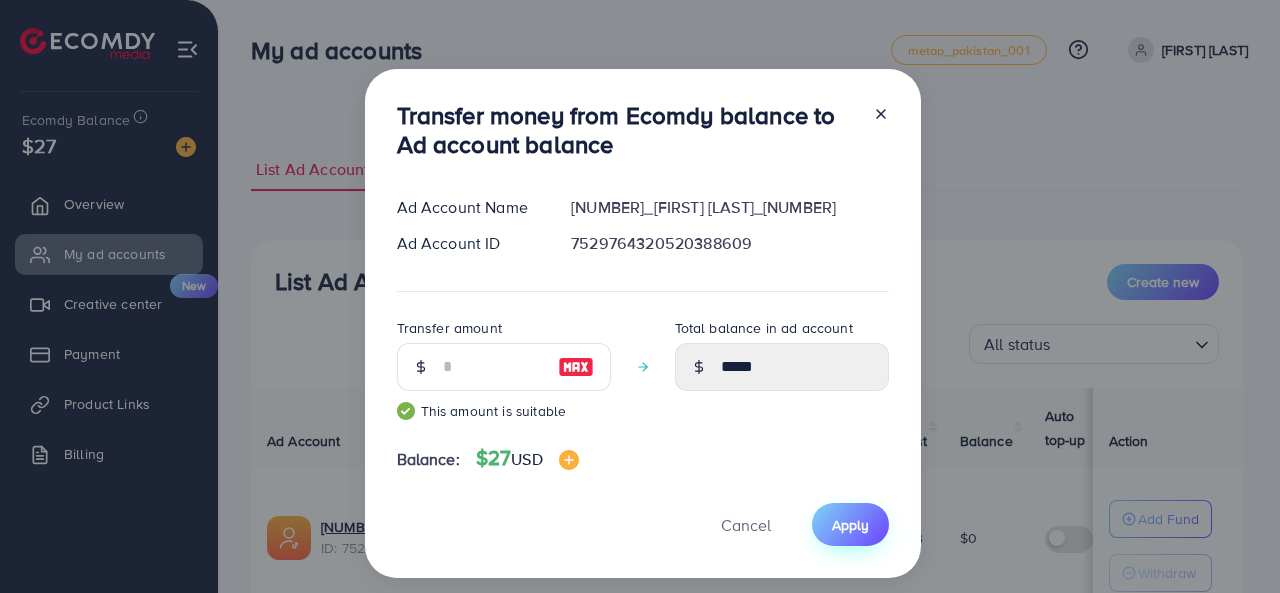 click on "Apply" at bounding box center (850, 524) 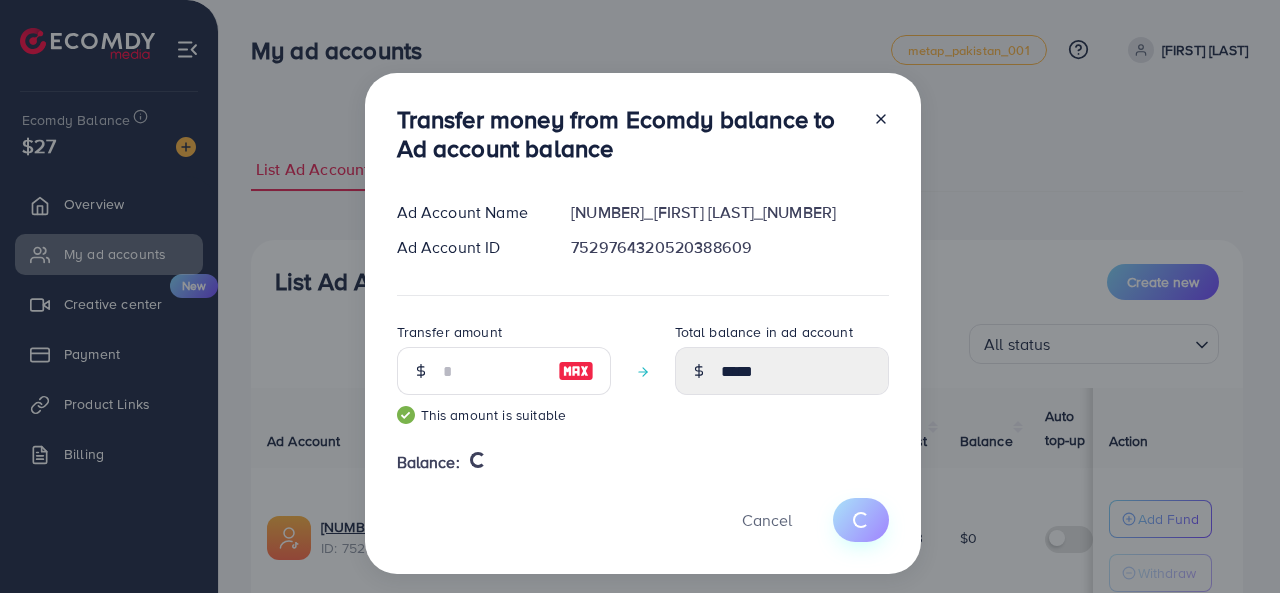 type 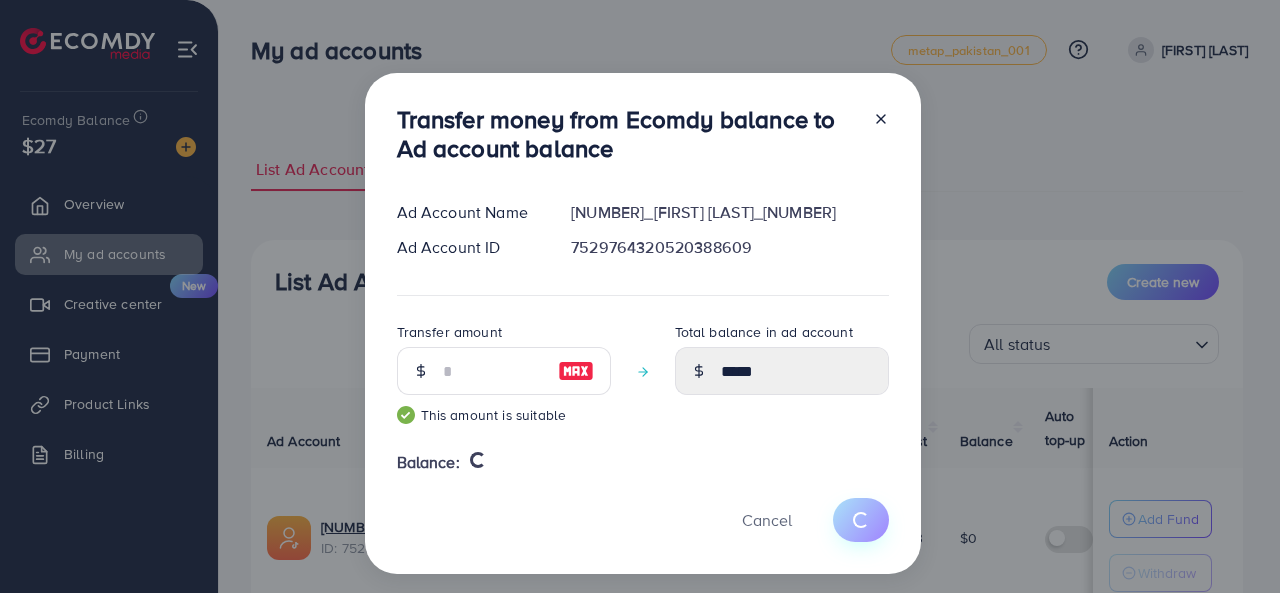 type on "*" 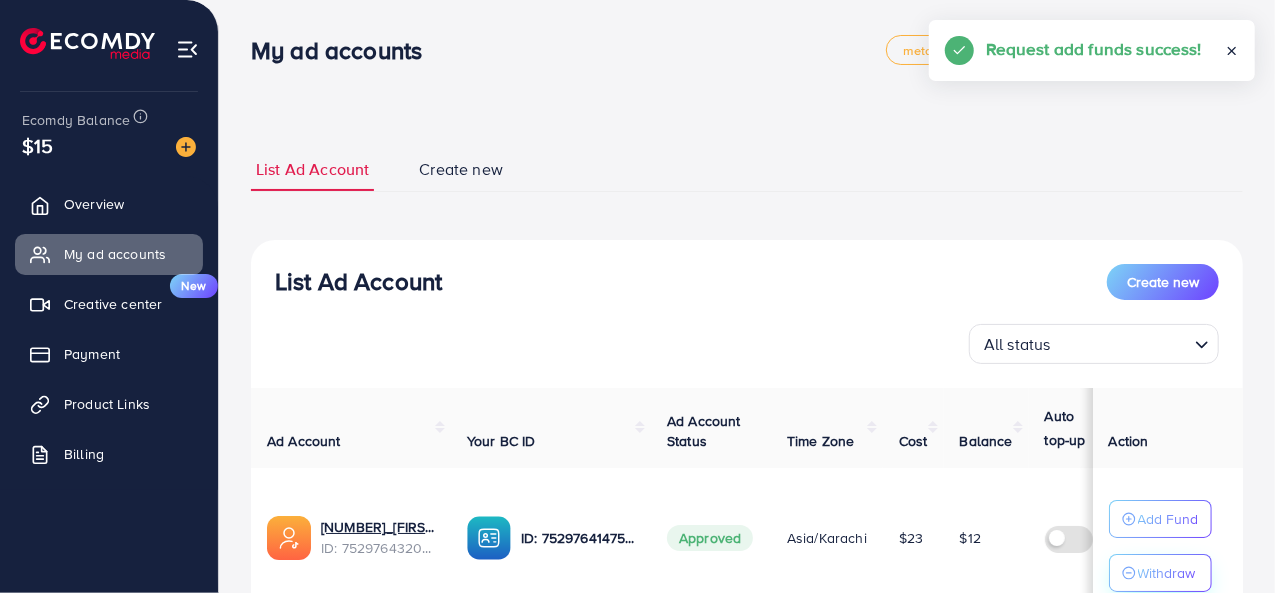 click on "Withdraw" at bounding box center (1167, 573) 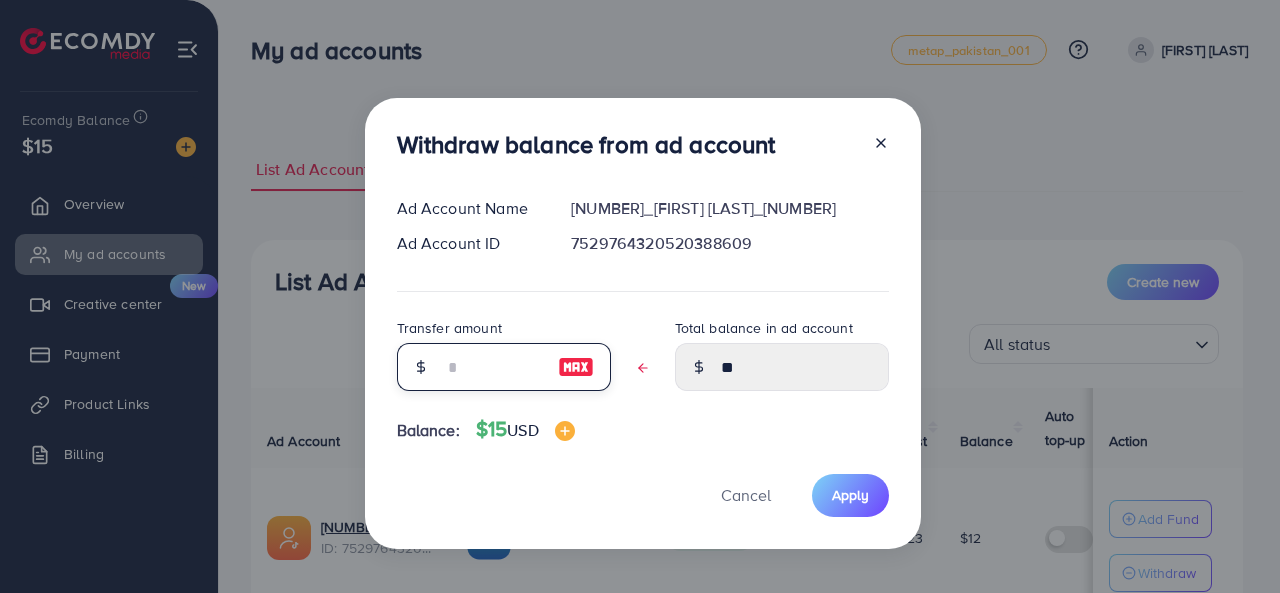 click at bounding box center [493, 367] 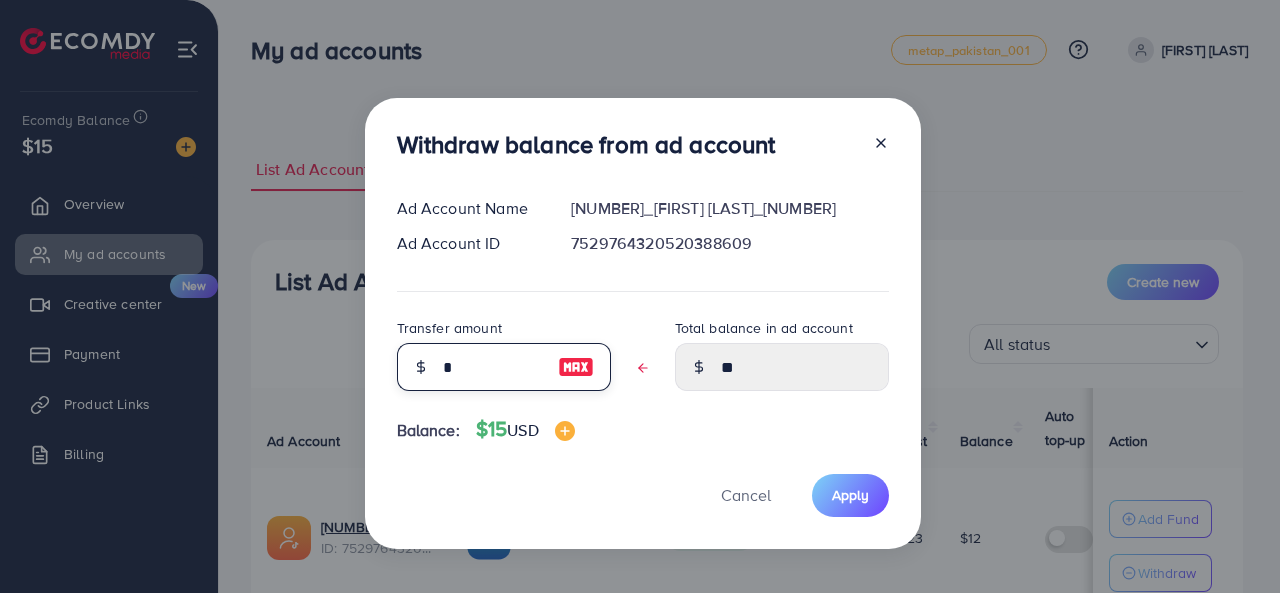 type on "*****" 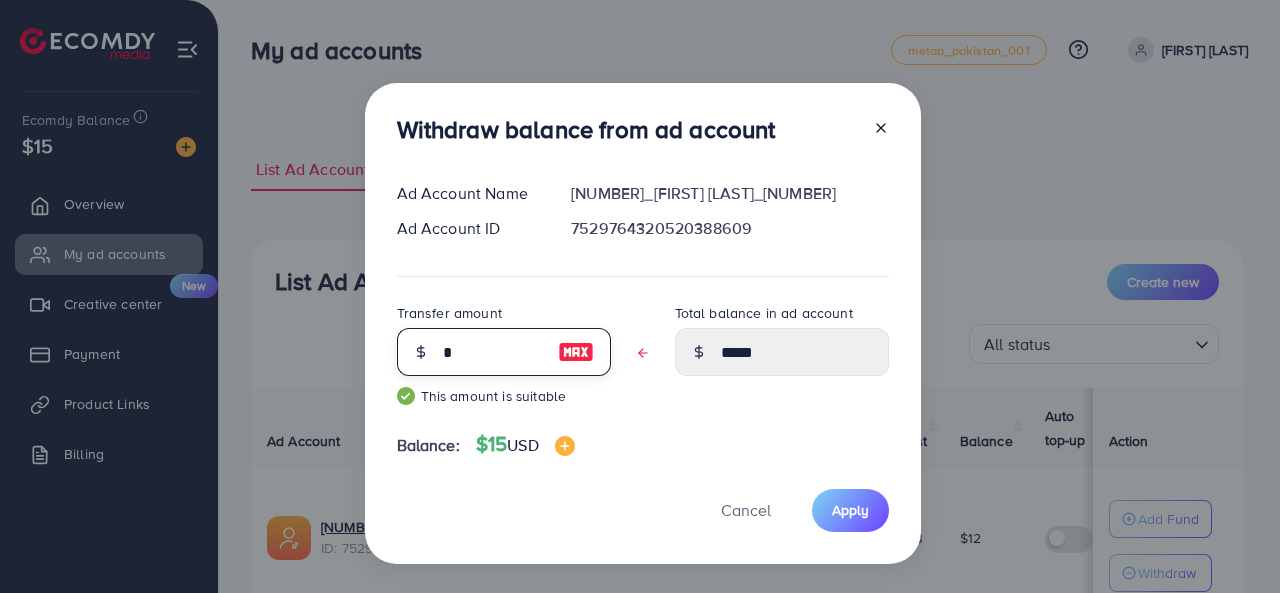 type on "**" 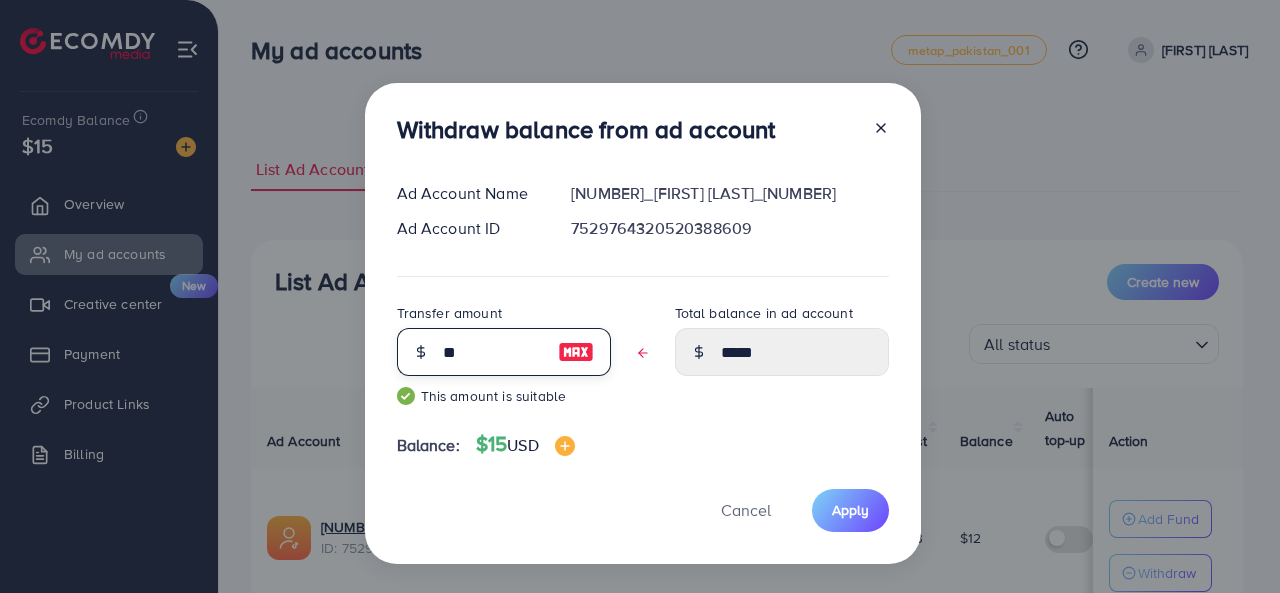 type on "****" 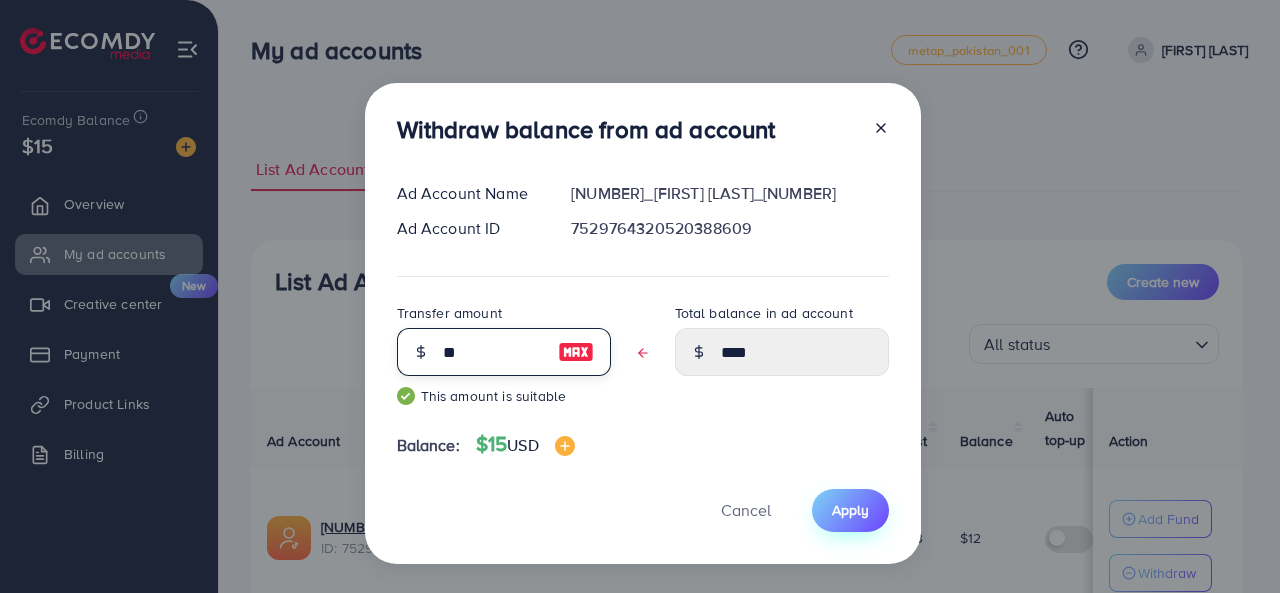 type on "**" 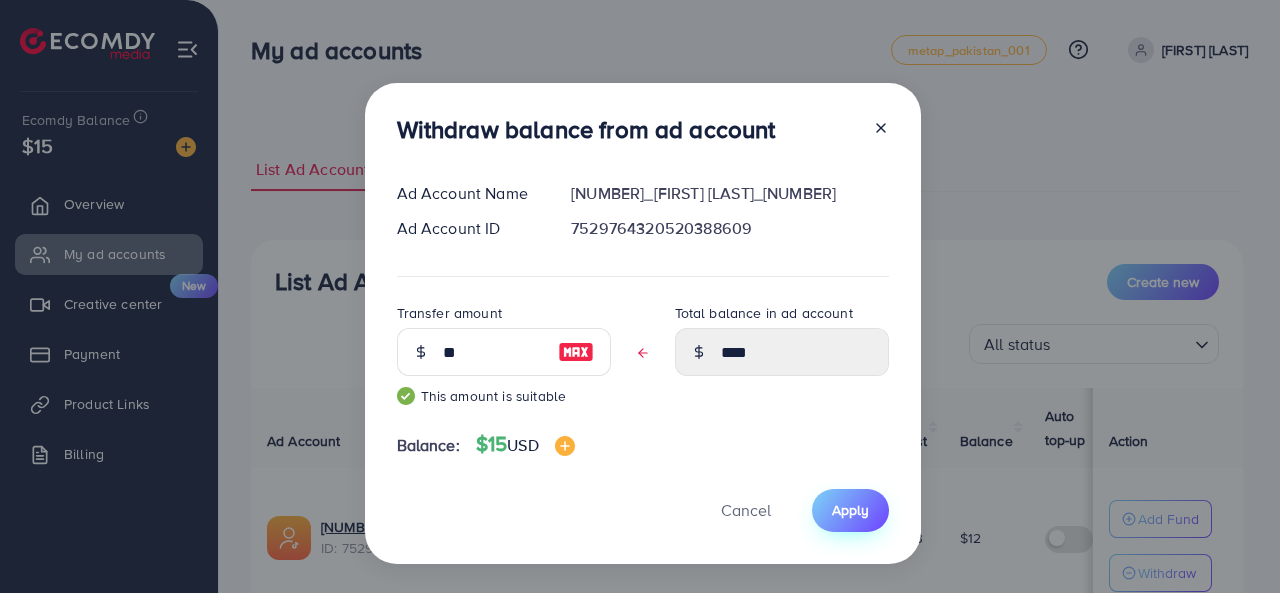 click on "Apply" at bounding box center [850, 510] 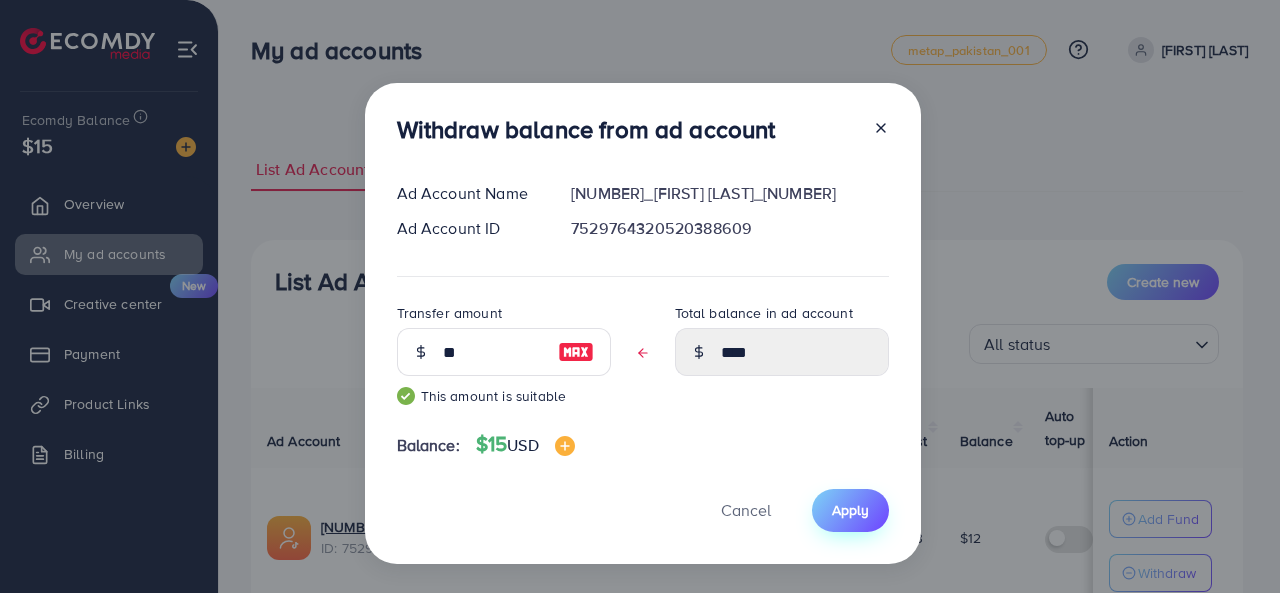 click on "Apply" at bounding box center [850, 510] 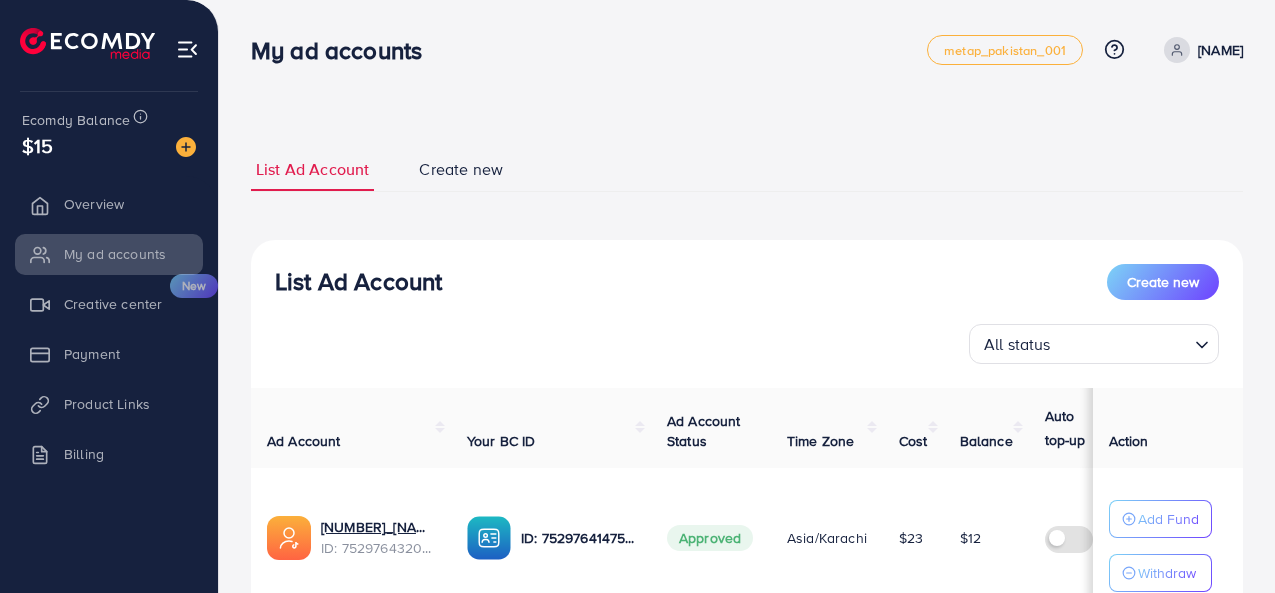 scroll, scrollTop: 0, scrollLeft: 0, axis: both 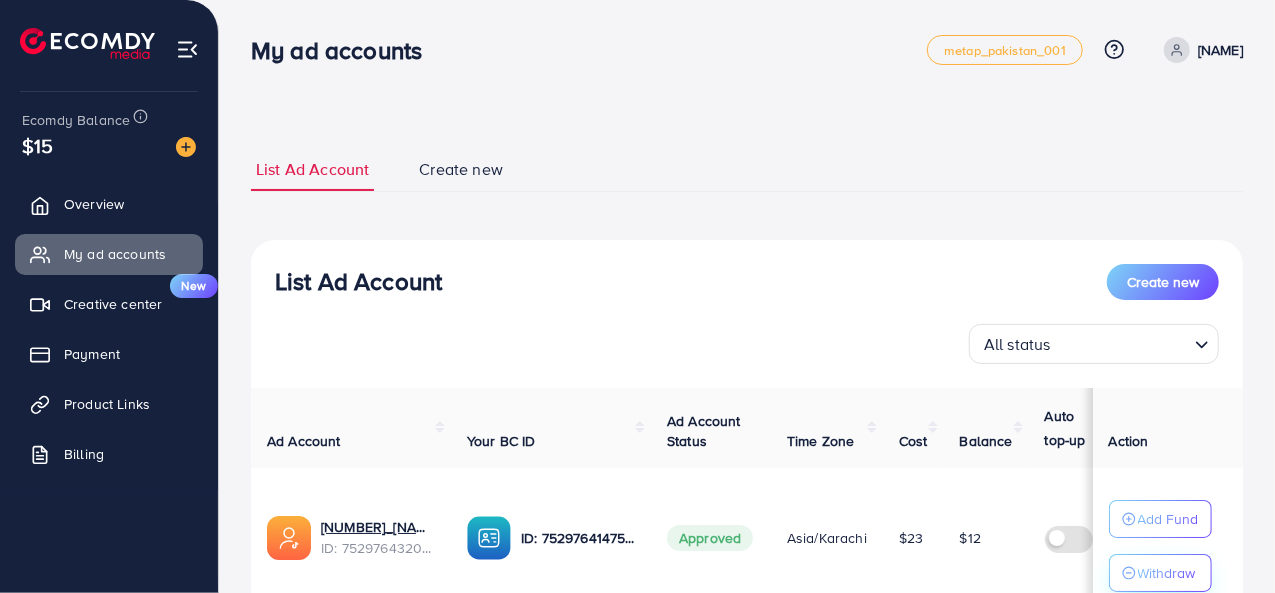 click on "Withdraw" at bounding box center [1167, 573] 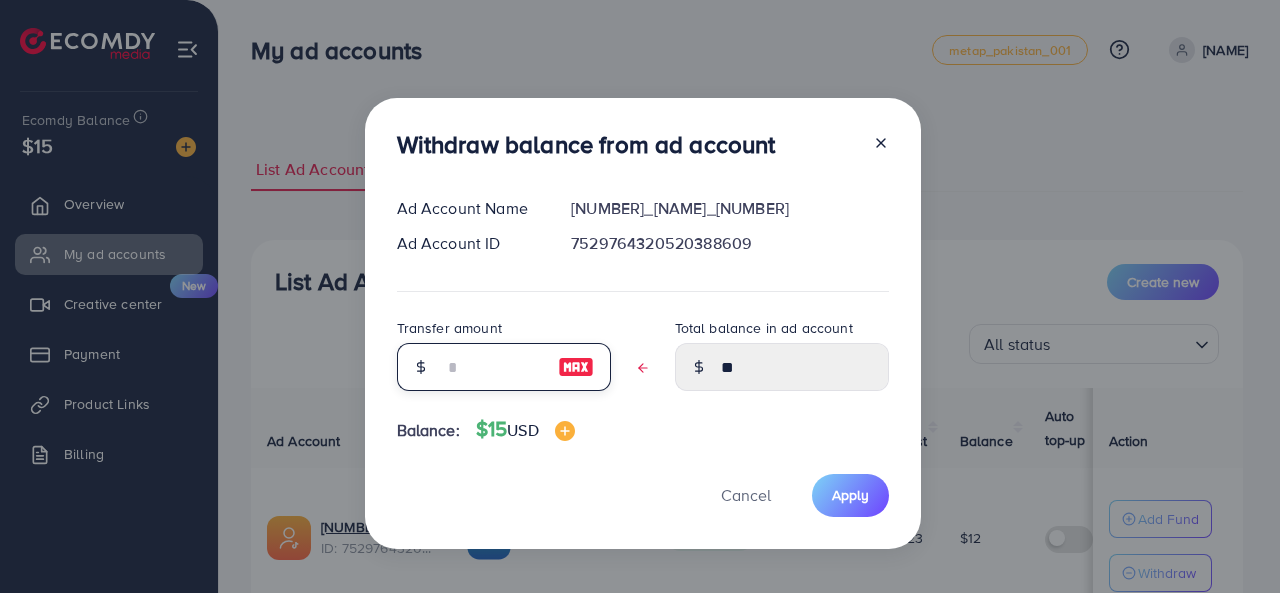 click at bounding box center [493, 367] 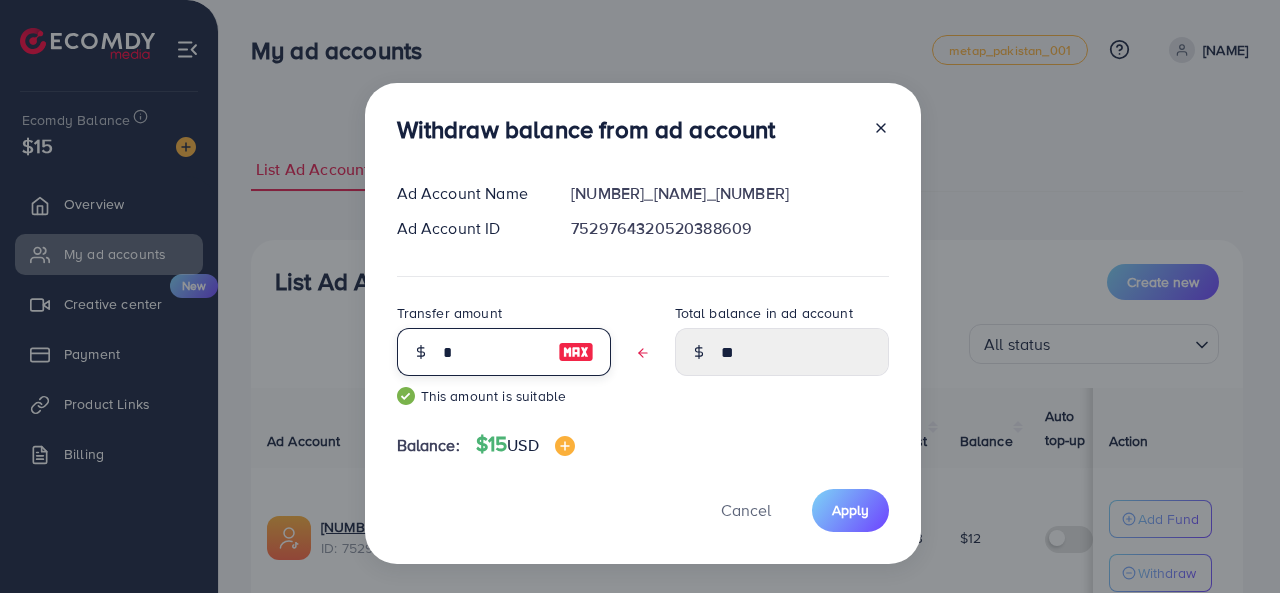 type on "*****" 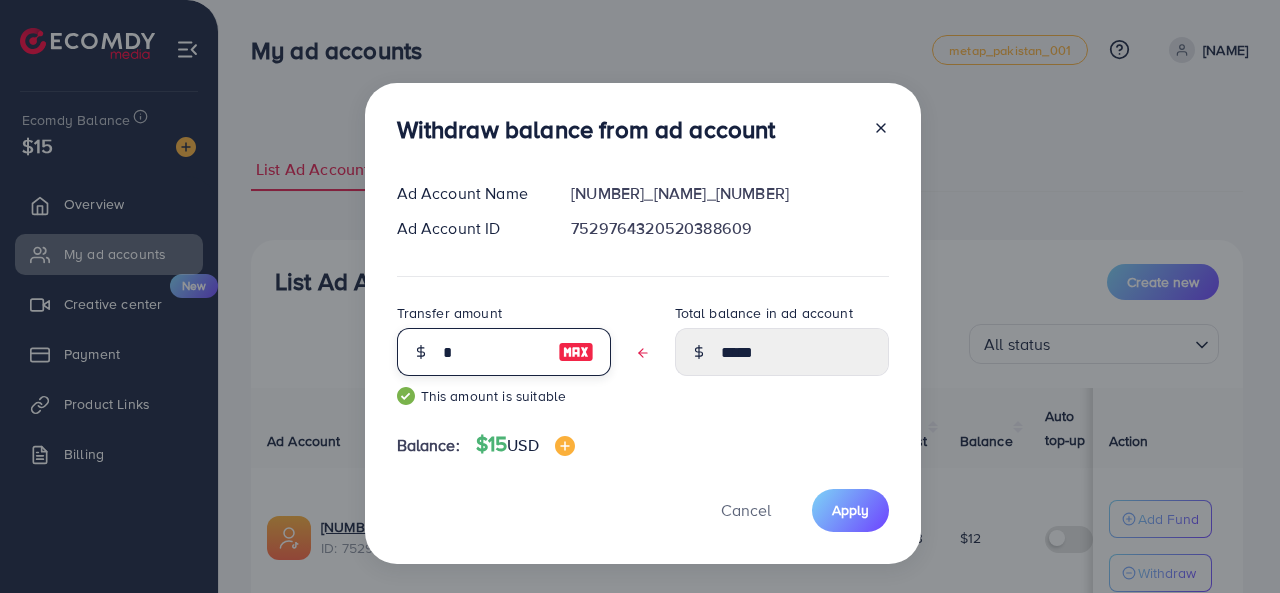type on "**" 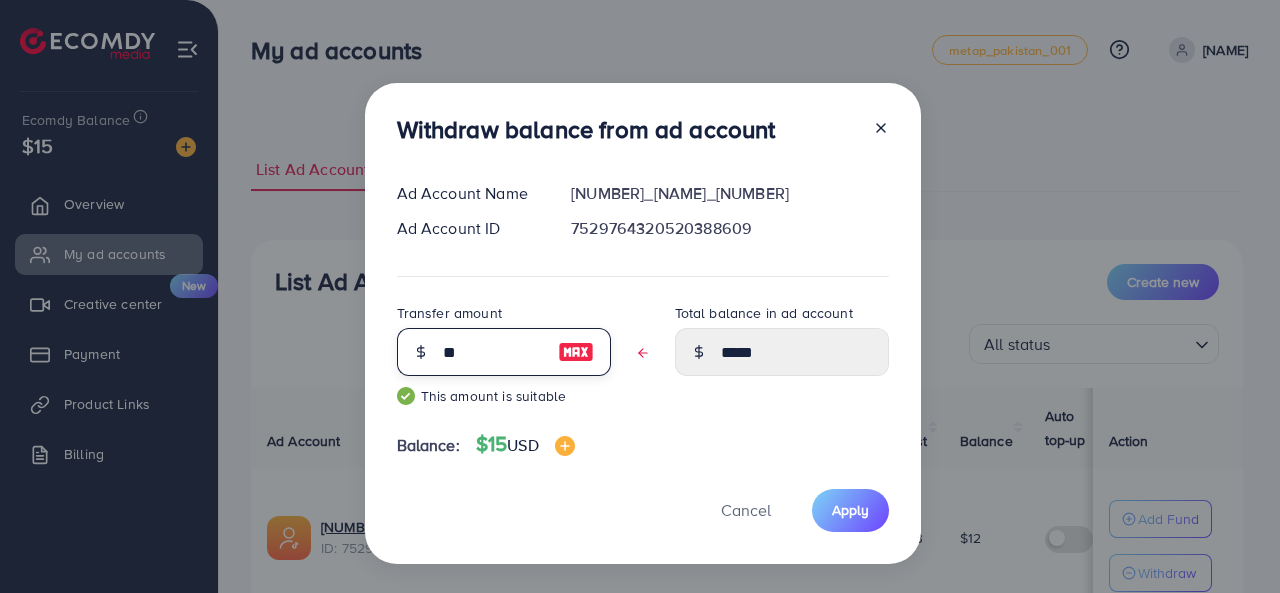 type on "****" 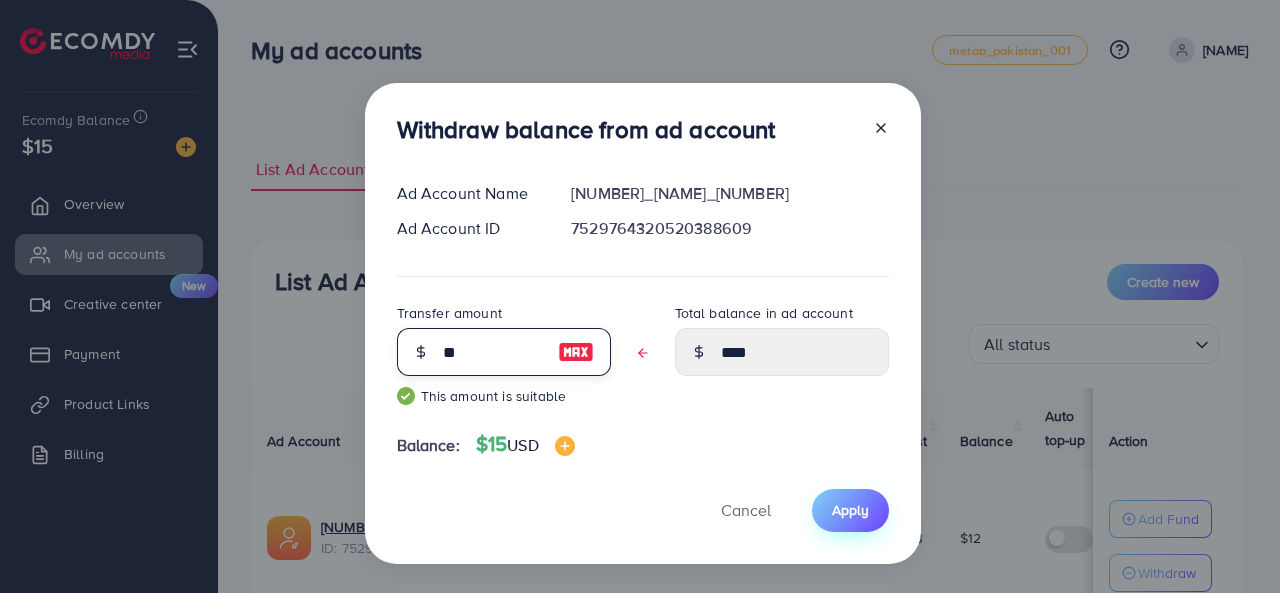 type on "**" 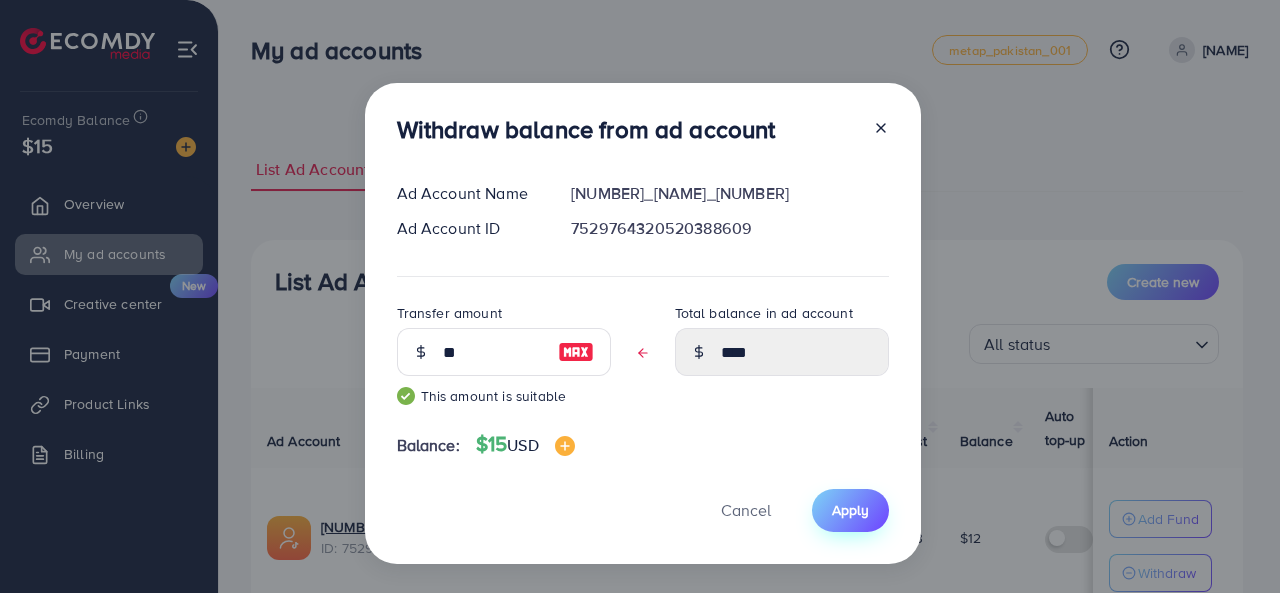 click on "Apply" at bounding box center [850, 510] 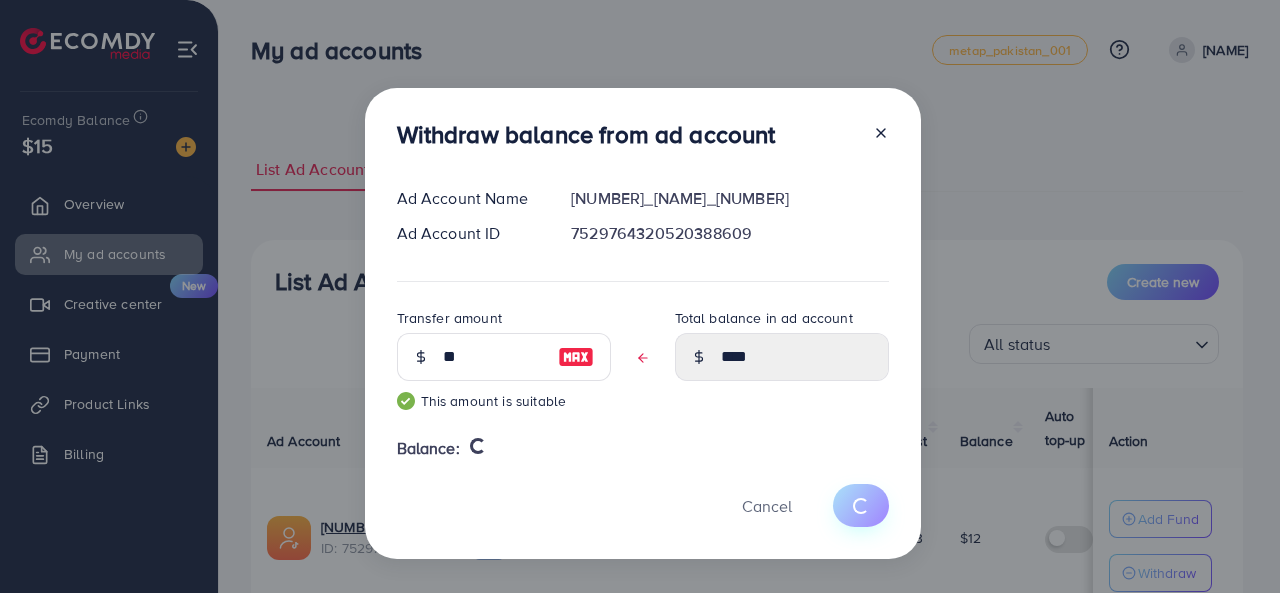 type 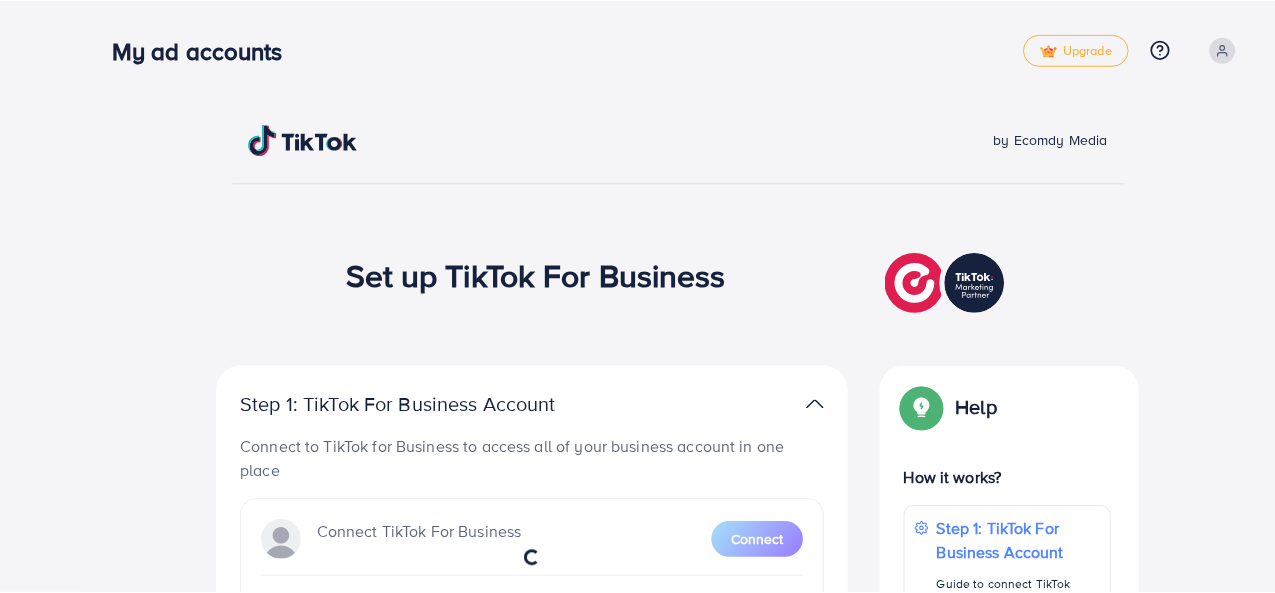 scroll, scrollTop: 0, scrollLeft: 0, axis: both 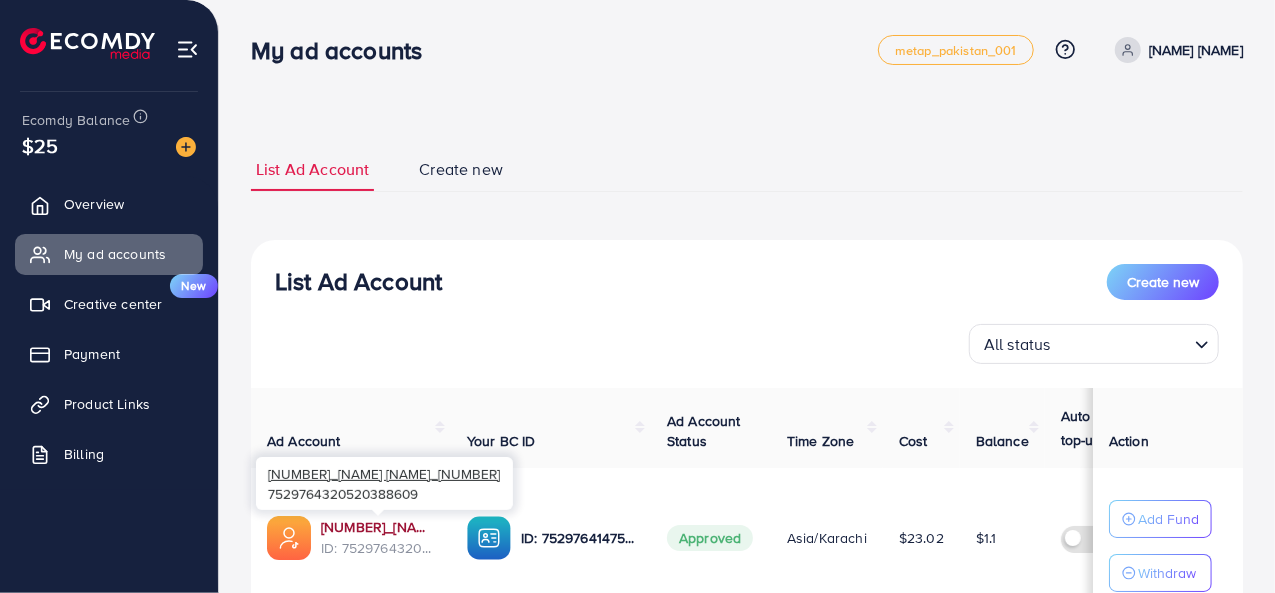 click on "[NUMBER]_[NAME] [NAME]_[NUMBER]" at bounding box center [378, 527] 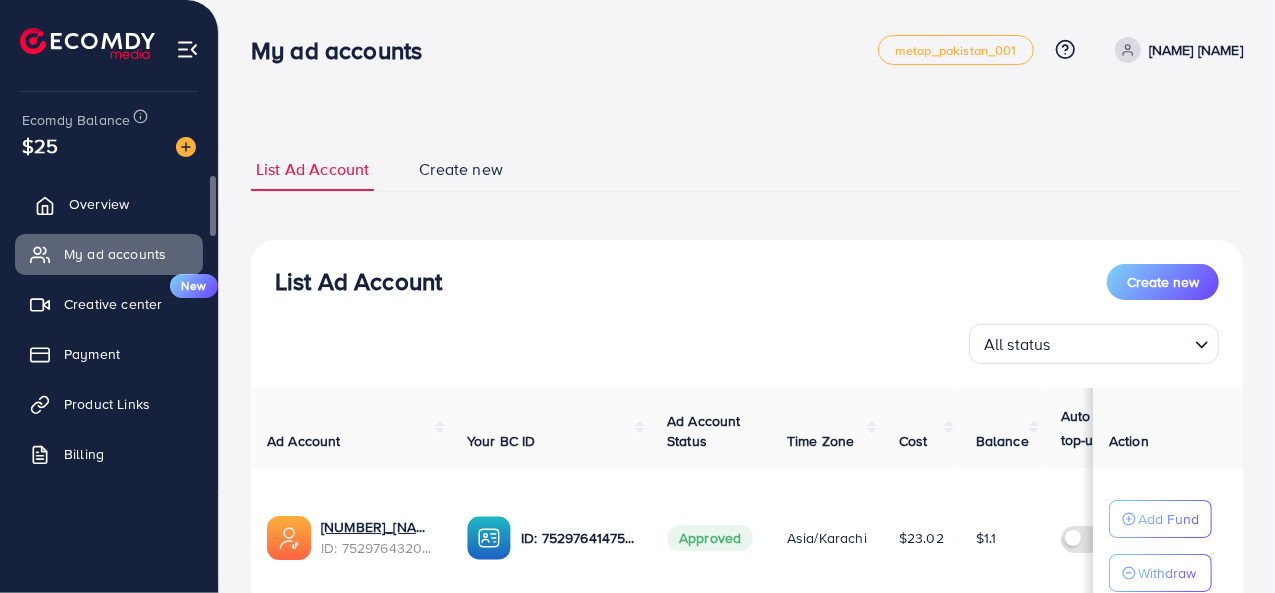 click on "Overview" at bounding box center (99, 204) 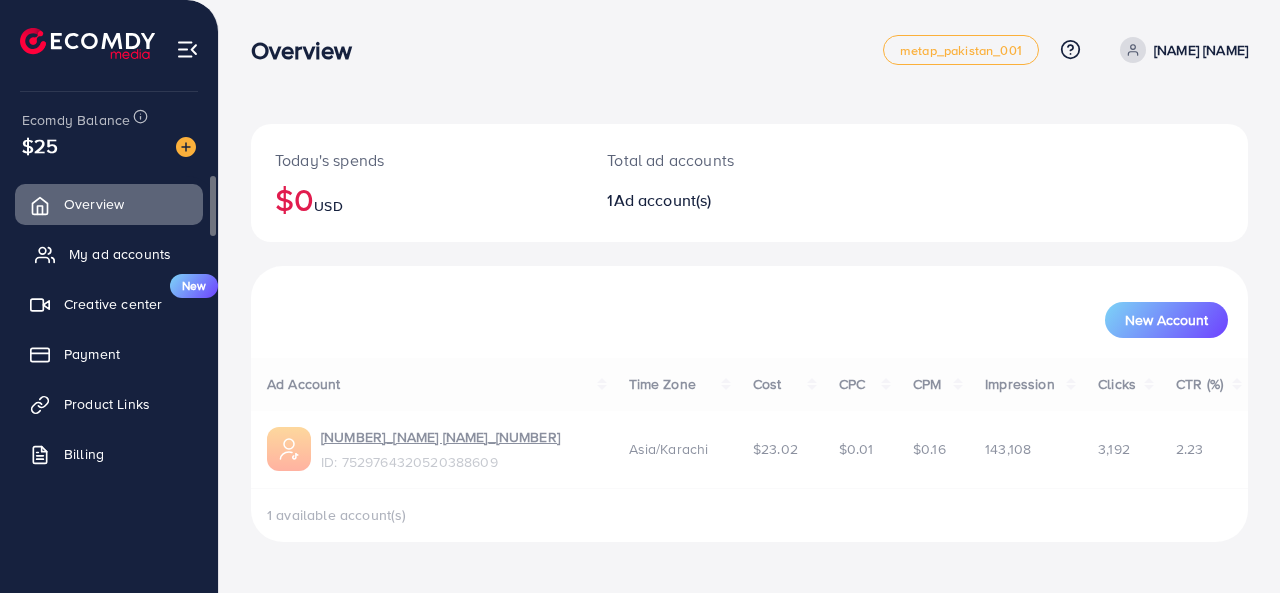 click on "My ad accounts" at bounding box center (120, 254) 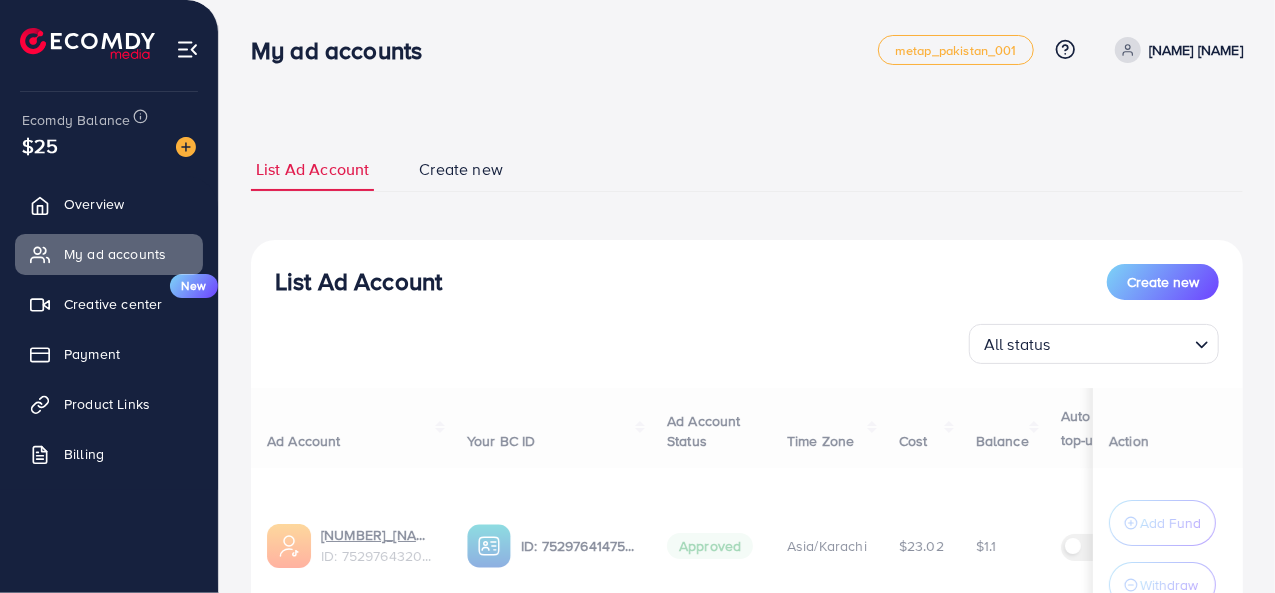 click on "Ad Account Your BC ID Ad Account Status Time Zone Cost Balance Auto top-up Threshold information Action            1030884_Ahmad malik_1753159897715  ID: 7529764320520388609 ID: 7529764147580403728  Approved   Asia/Karachi   $23.02   $1.1   $ ---   $ ---   Add Fund   Withdraw           Account per page  ** ** ** ***  Showing 1 To 10 of 1 account(s)" at bounding box center [747, 538] 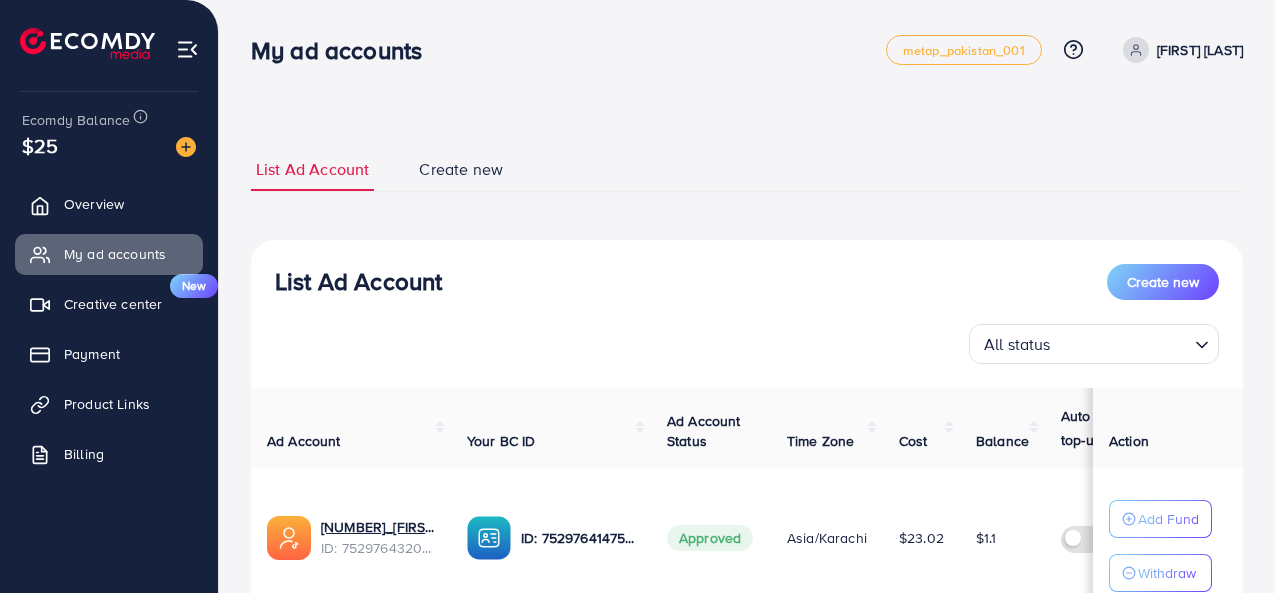 scroll, scrollTop: 0, scrollLeft: 0, axis: both 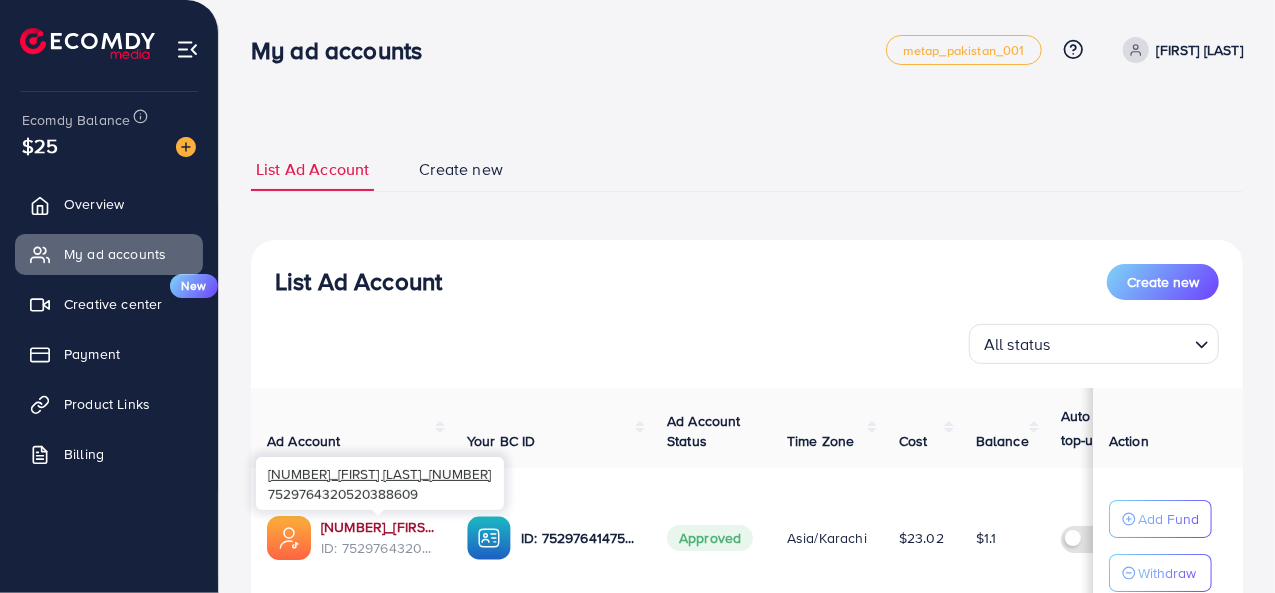 click on "[NUMBER]_[NAME]_[NUMBER]" at bounding box center [378, 527] 